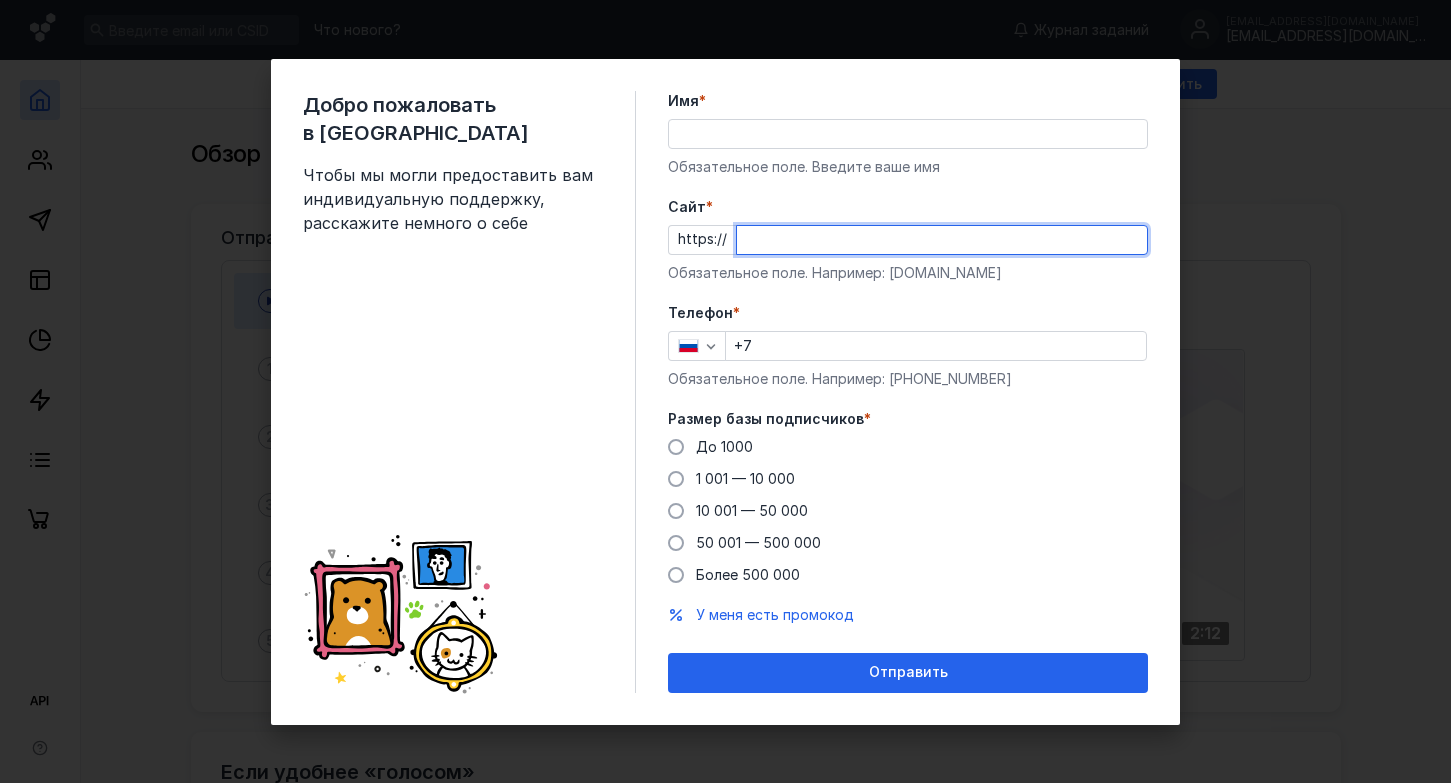 scroll, scrollTop: 0, scrollLeft: 0, axis: both 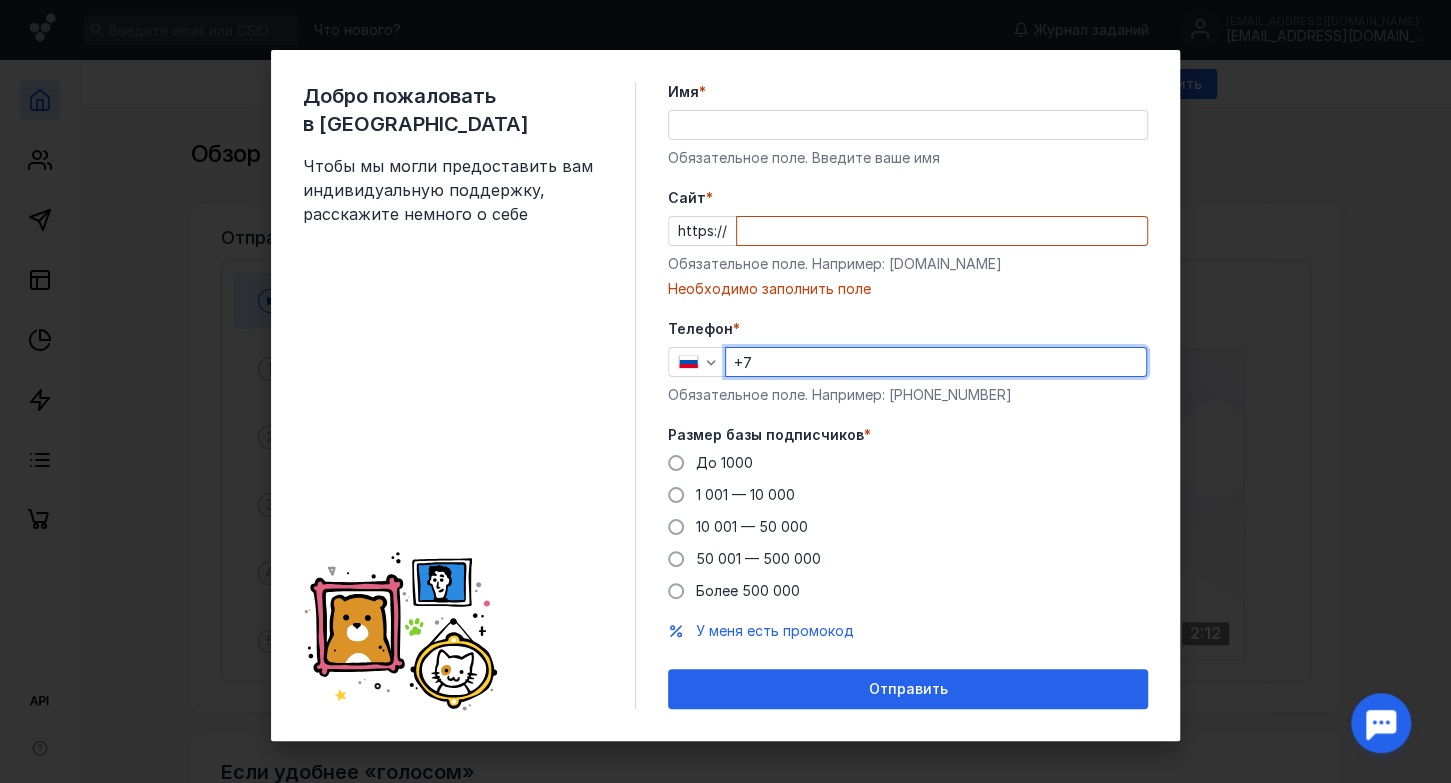 click on "+7" at bounding box center [936, 362] 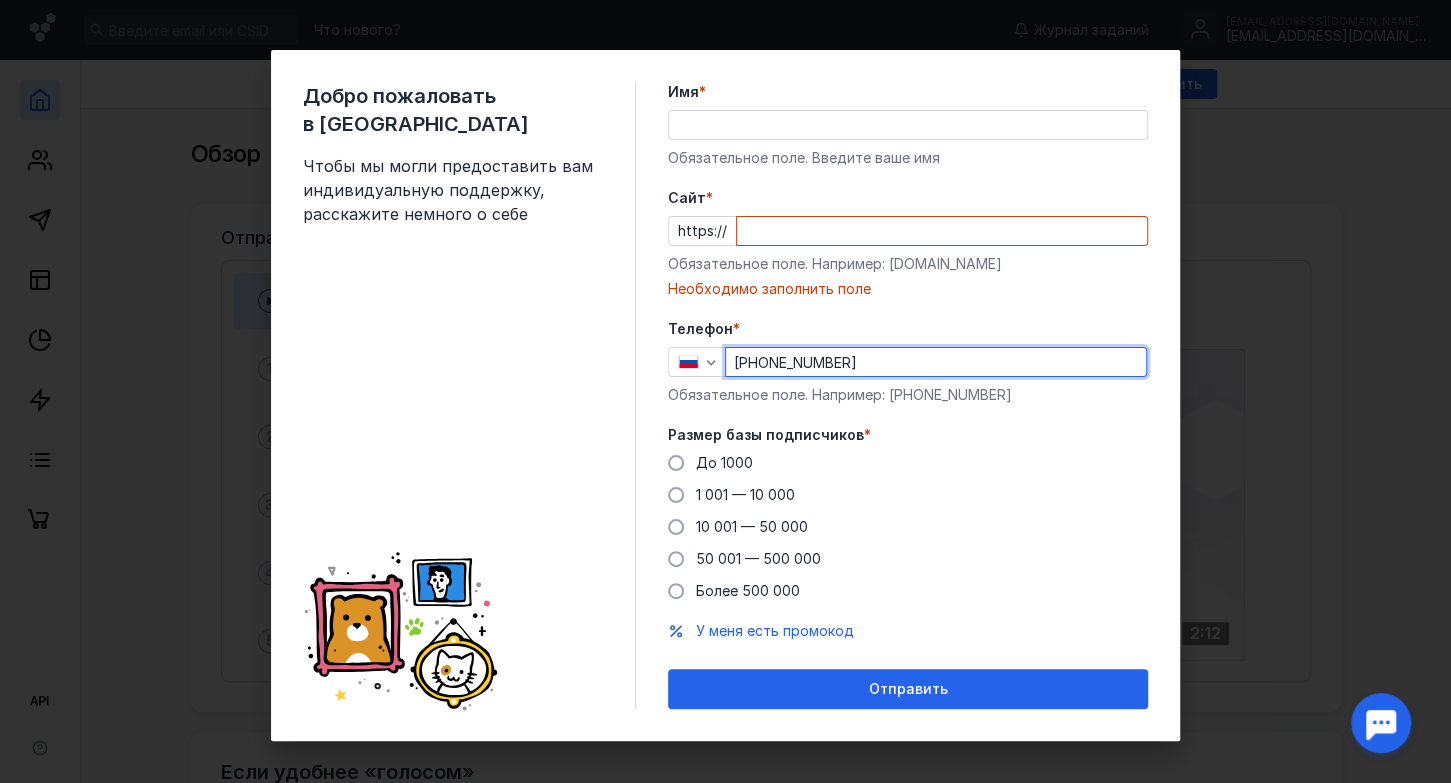 type on "[PHONE_NUMBER]" 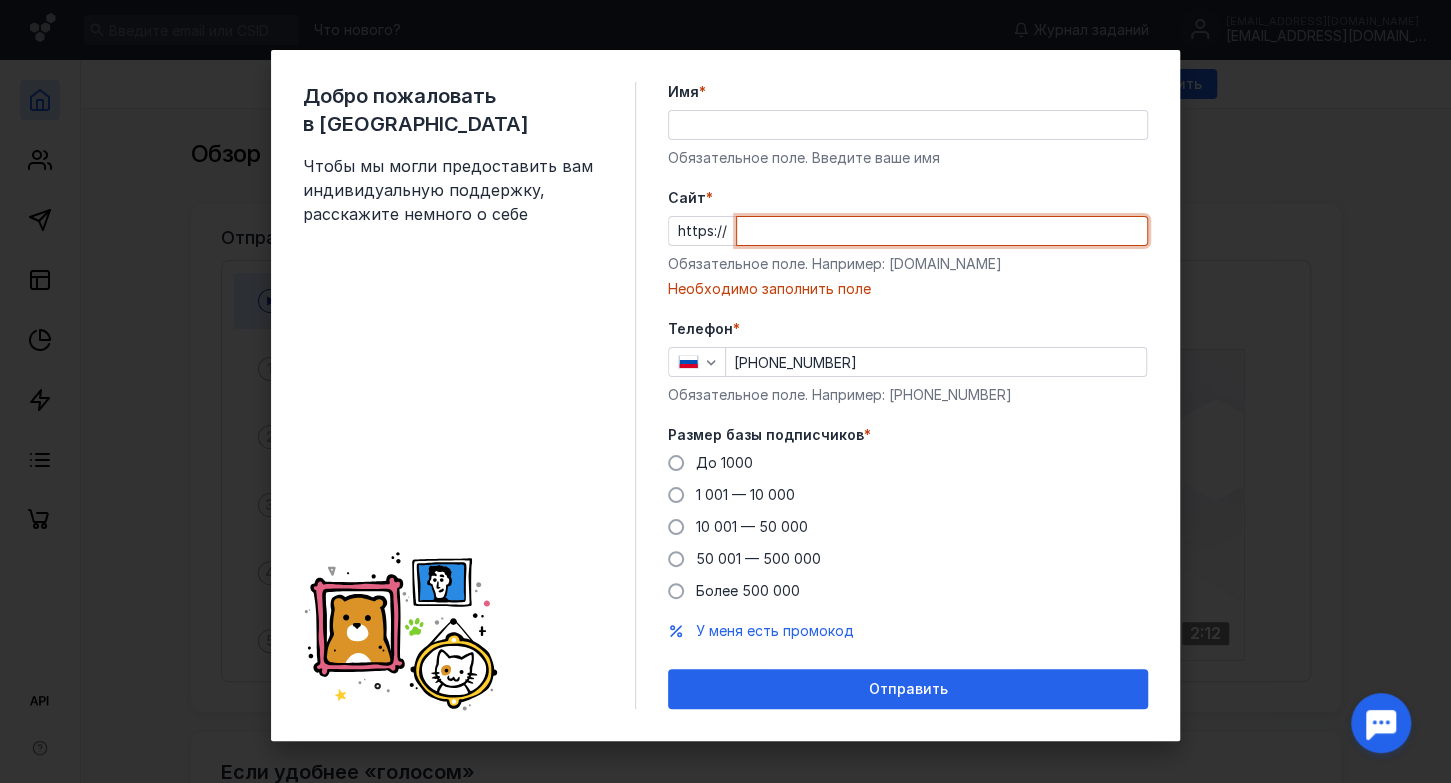 click on "Имя  *" at bounding box center [908, 125] 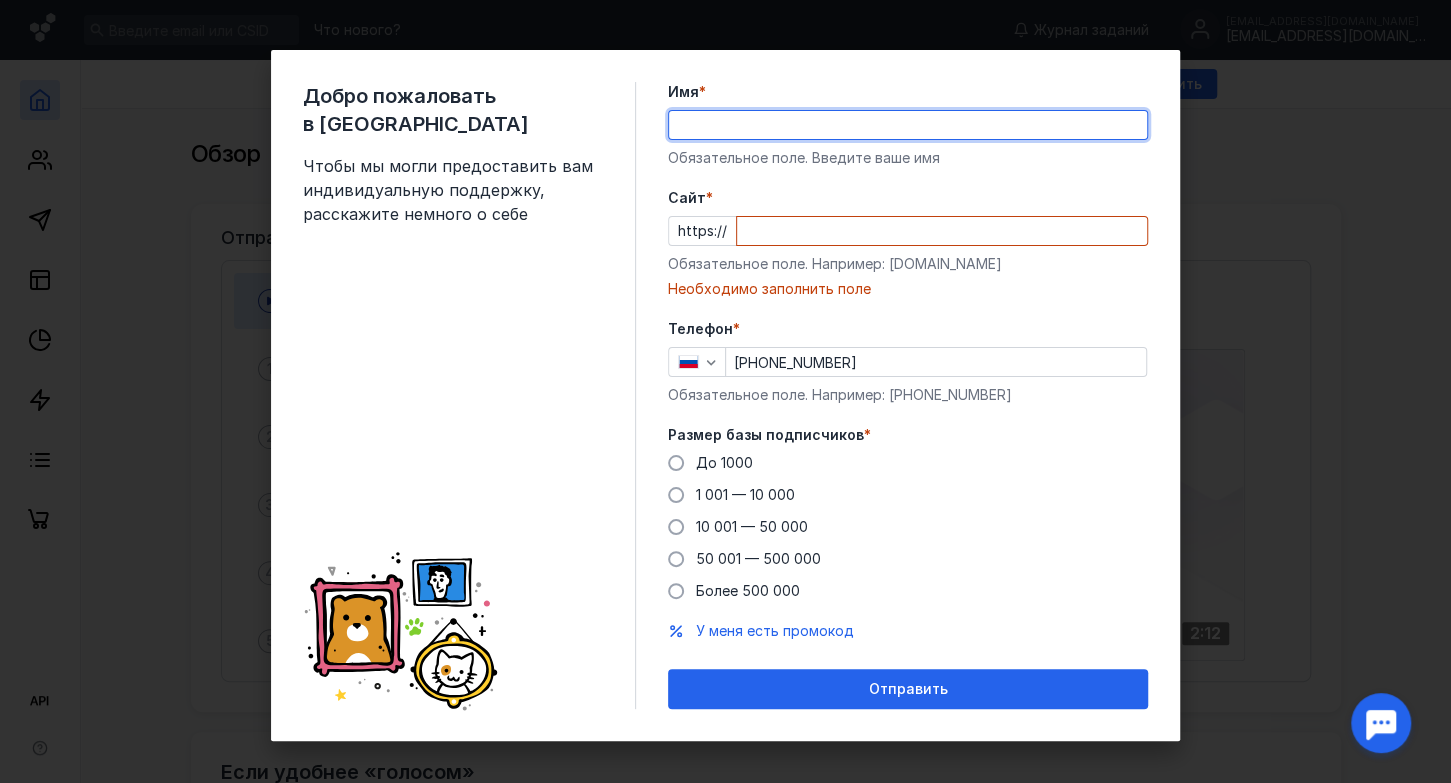 click on "Имя  *" at bounding box center [908, 125] 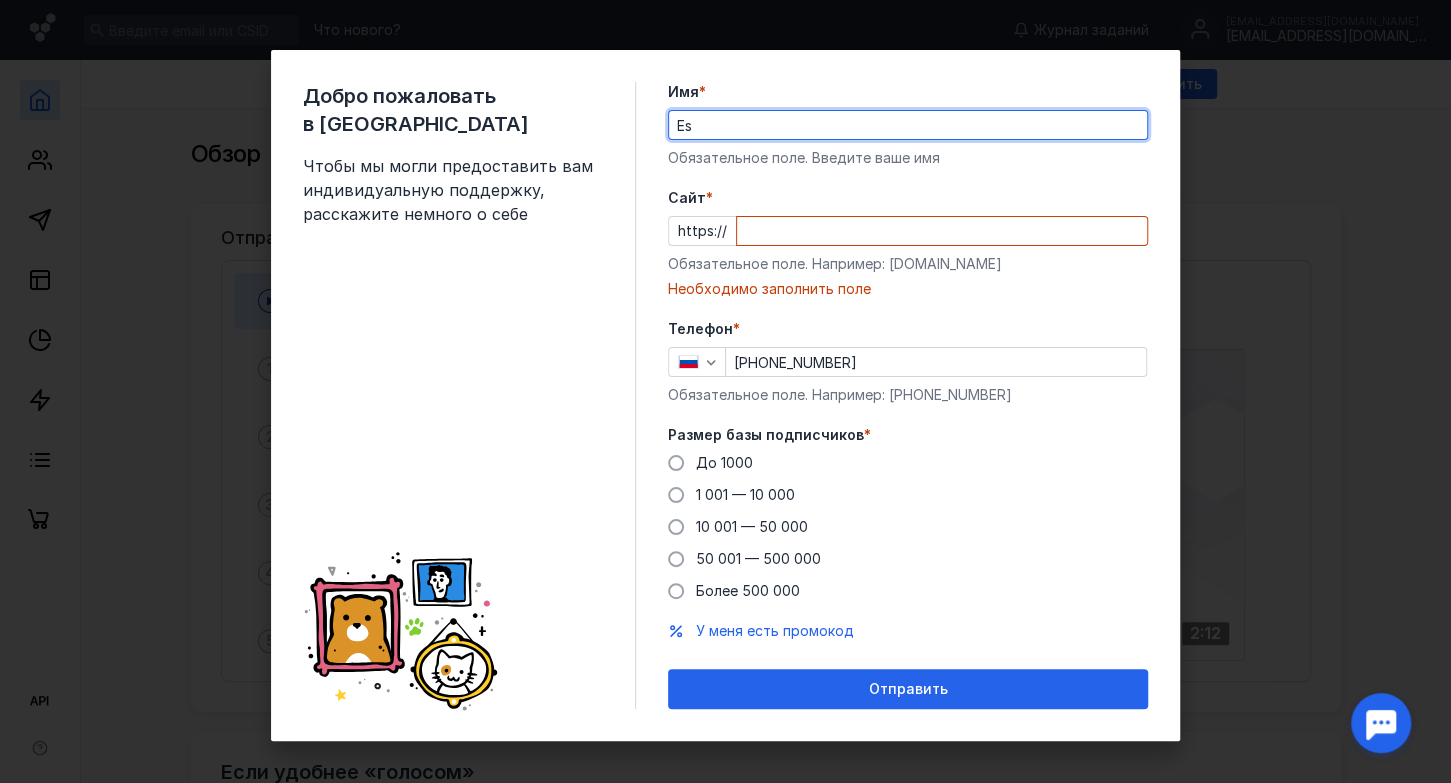 type on "E" 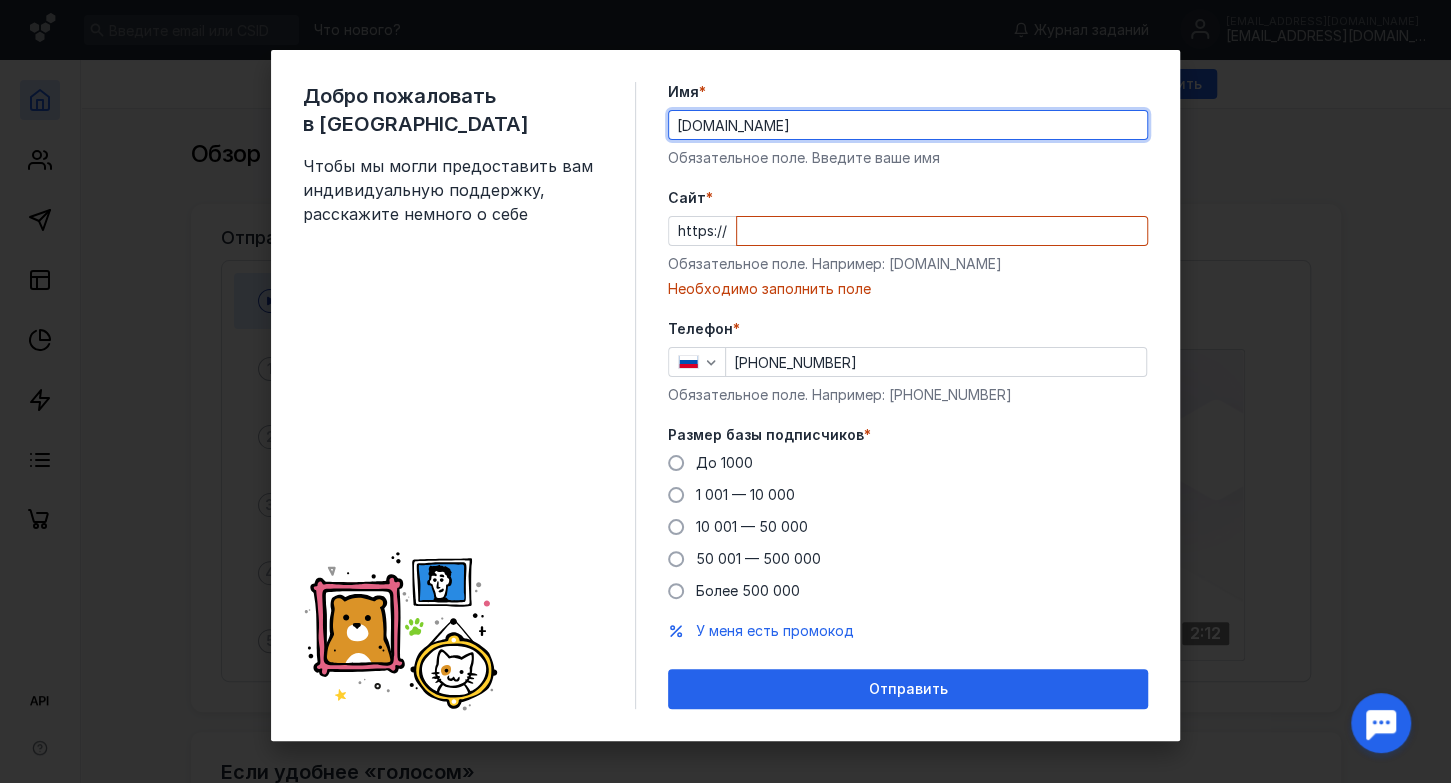 type on "[DOMAIN_NAME]" 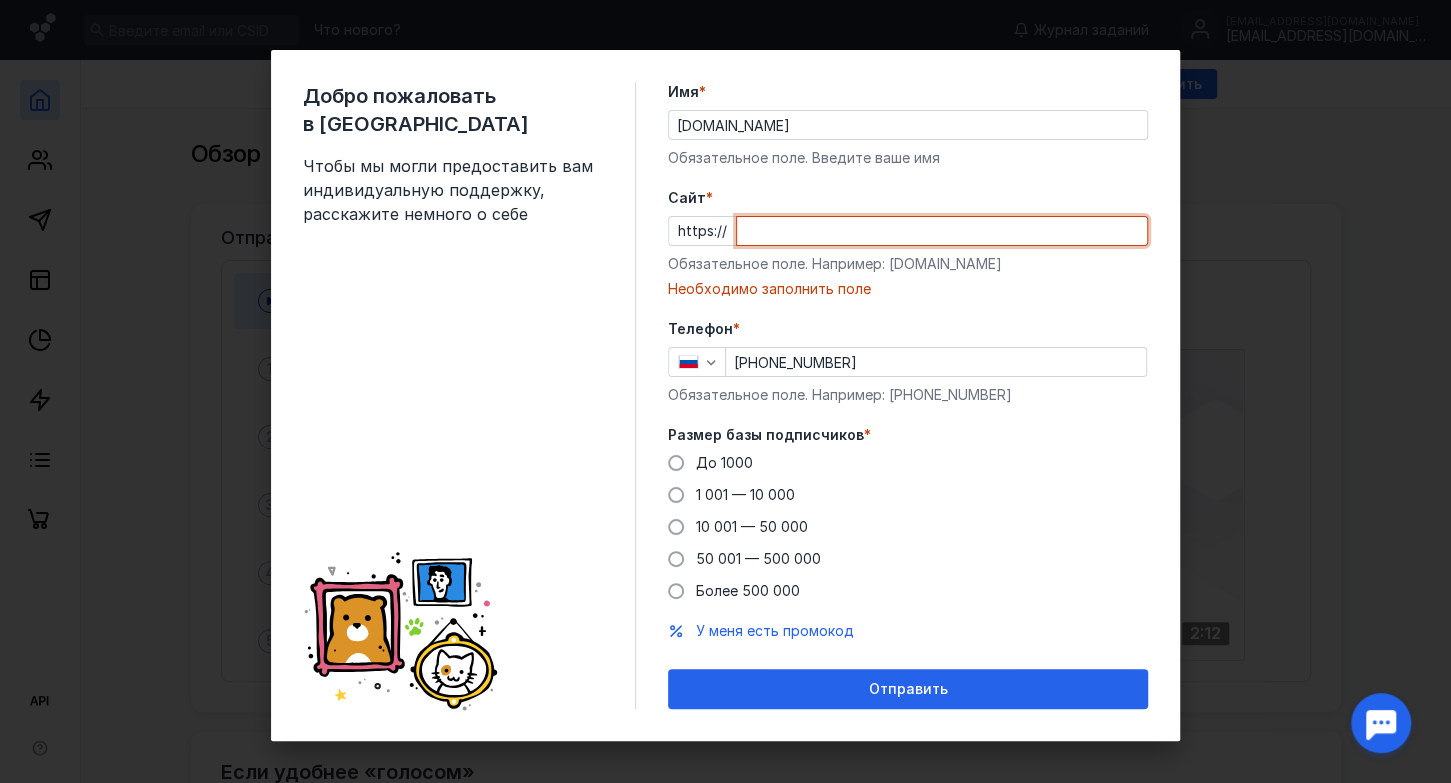 click on "Cайт  *" at bounding box center [942, 231] 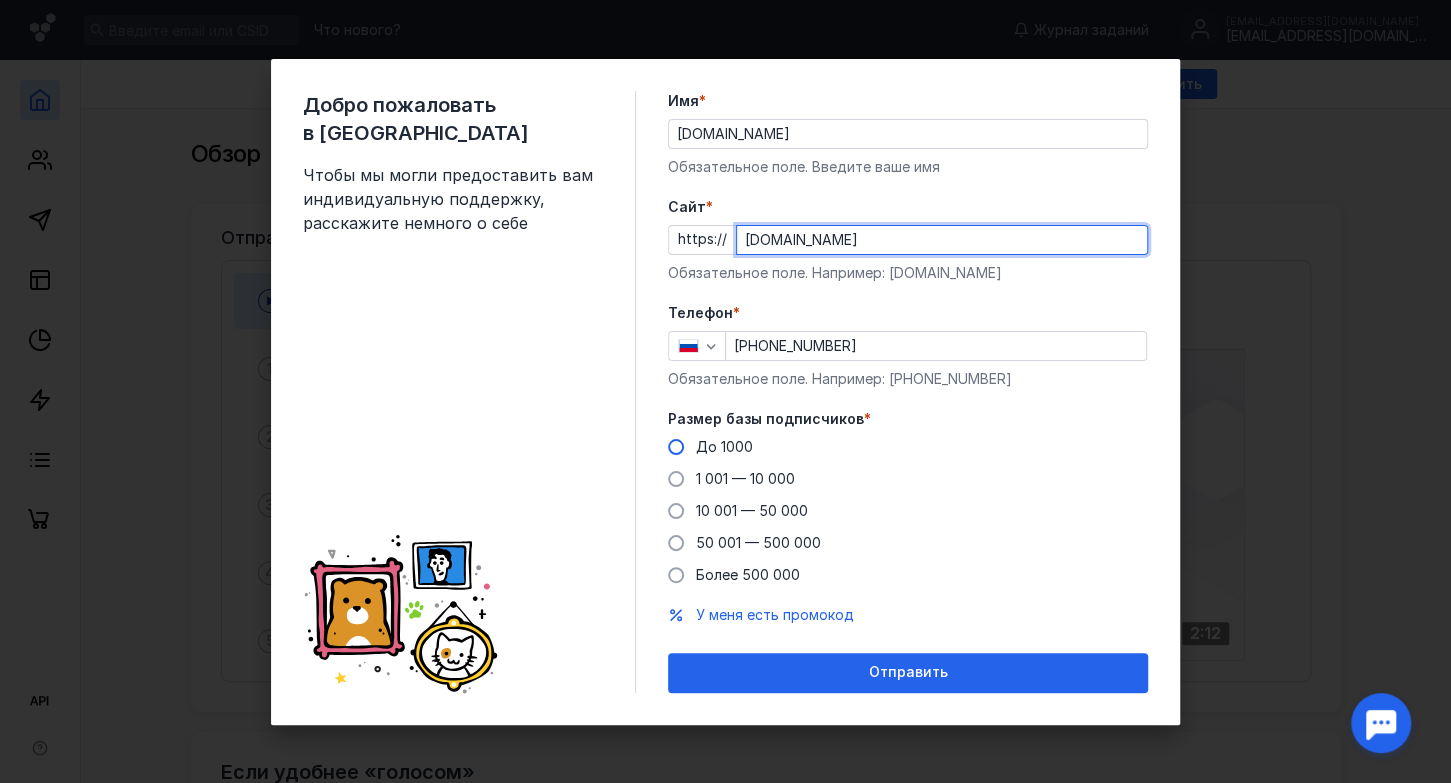 type on "[DOMAIN_NAME]" 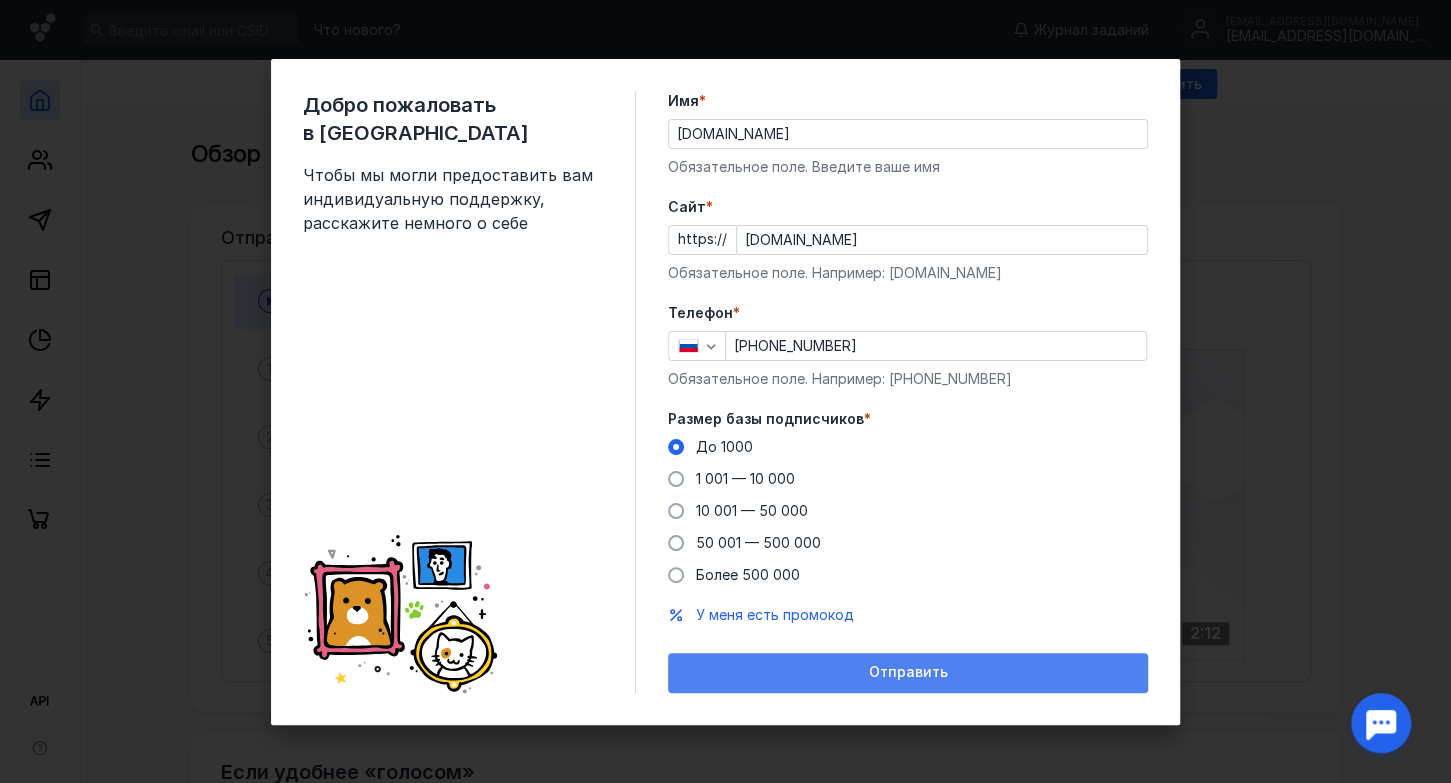 click on "Отправить" at bounding box center [908, 672] 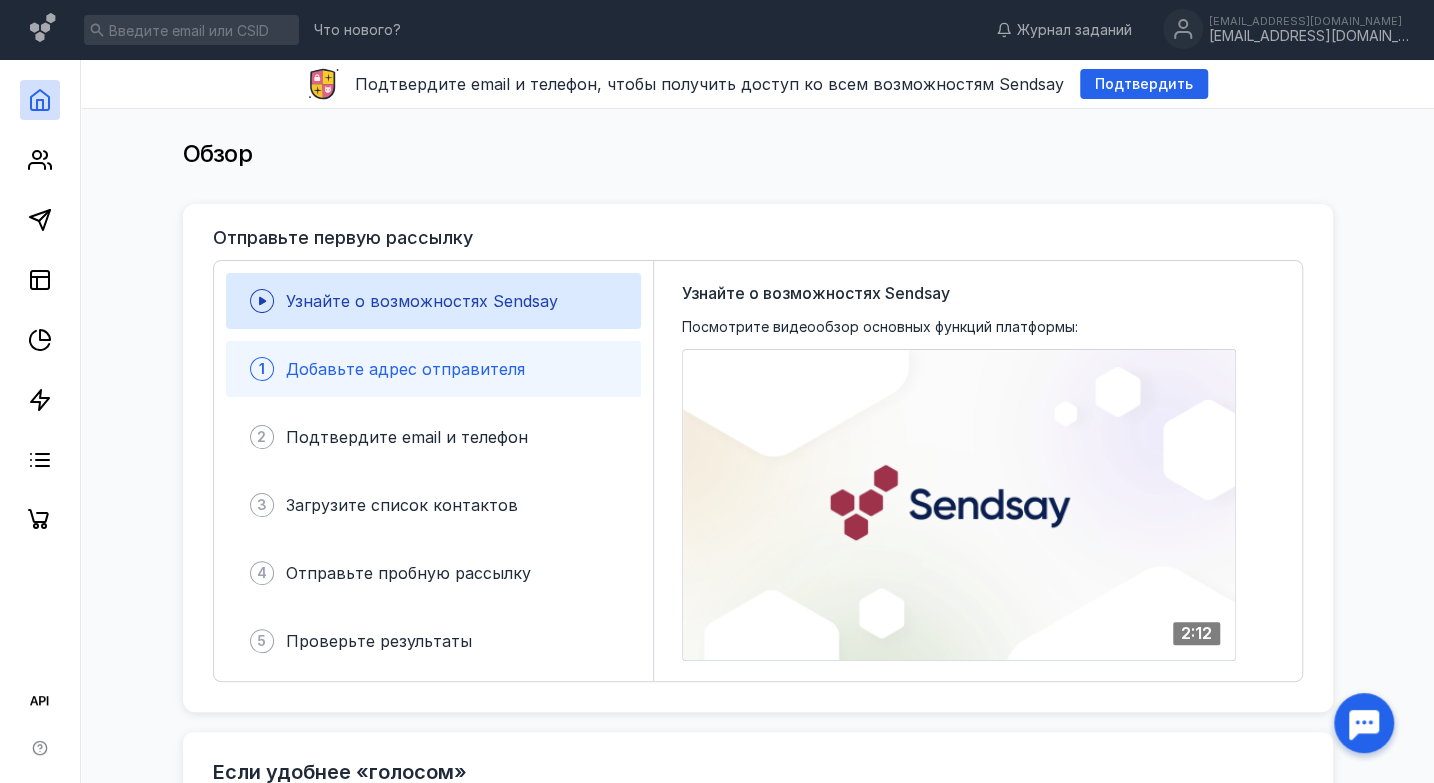 click on "Добавьте адрес отправителя" at bounding box center [405, 369] 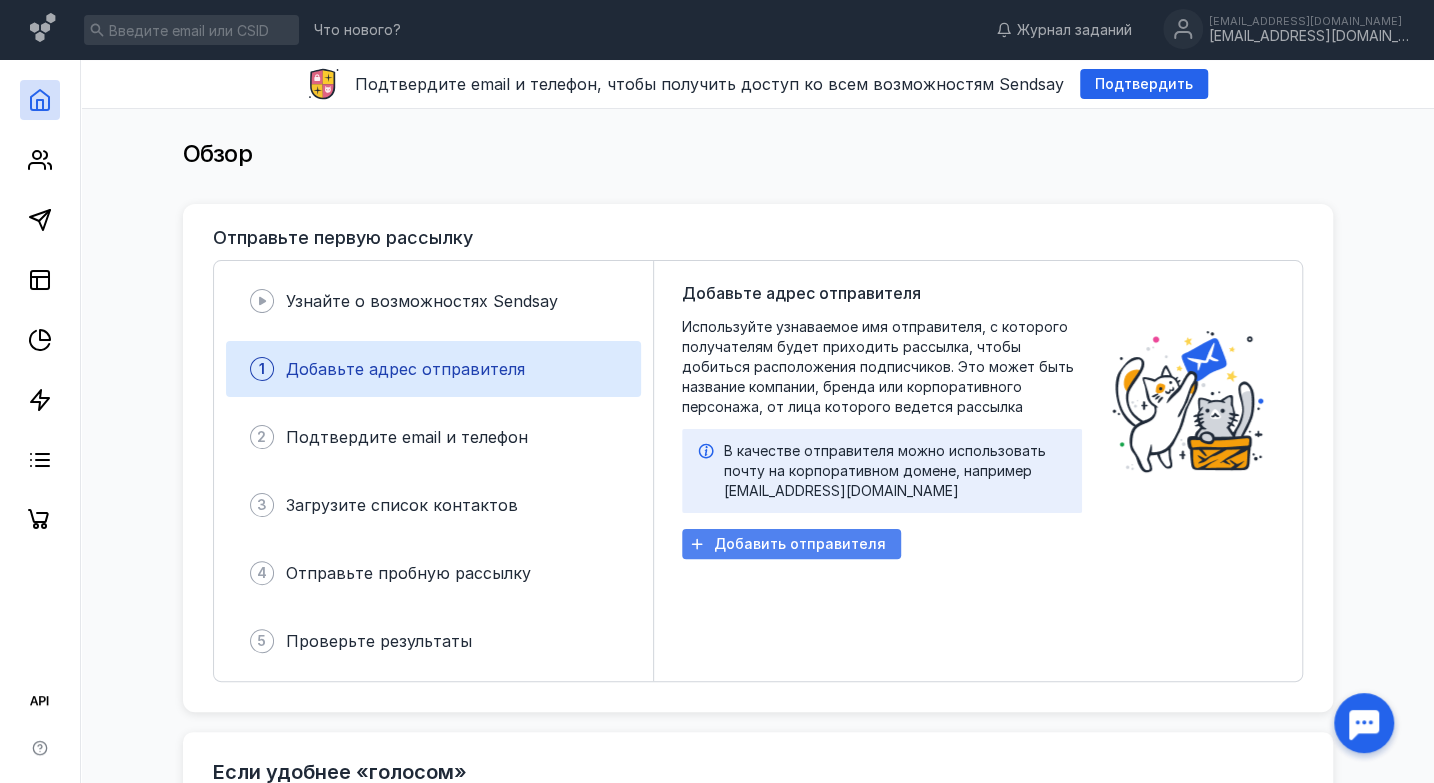 click on "Добавить отправителя" at bounding box center [800, 544] 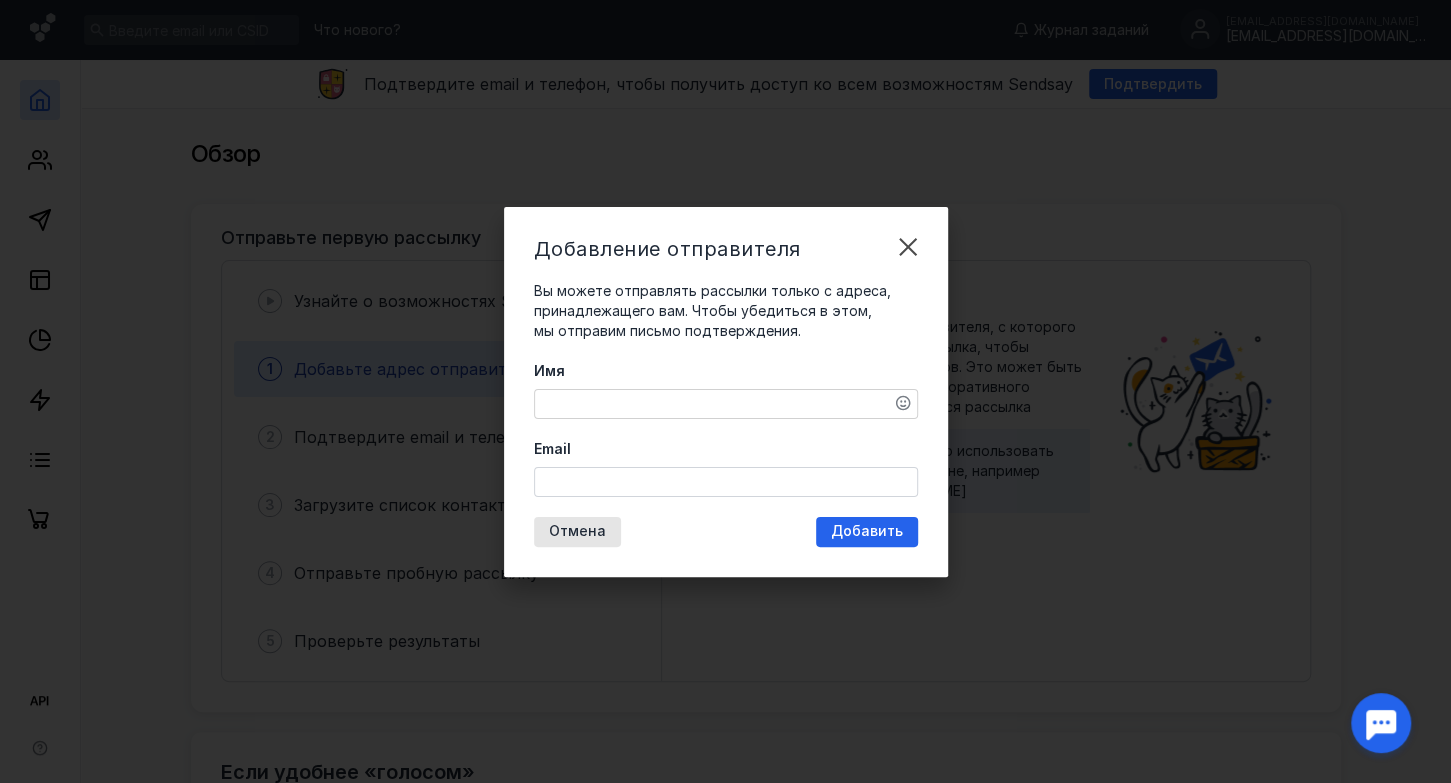 click on "Имя" at bounding box center (726, 404) 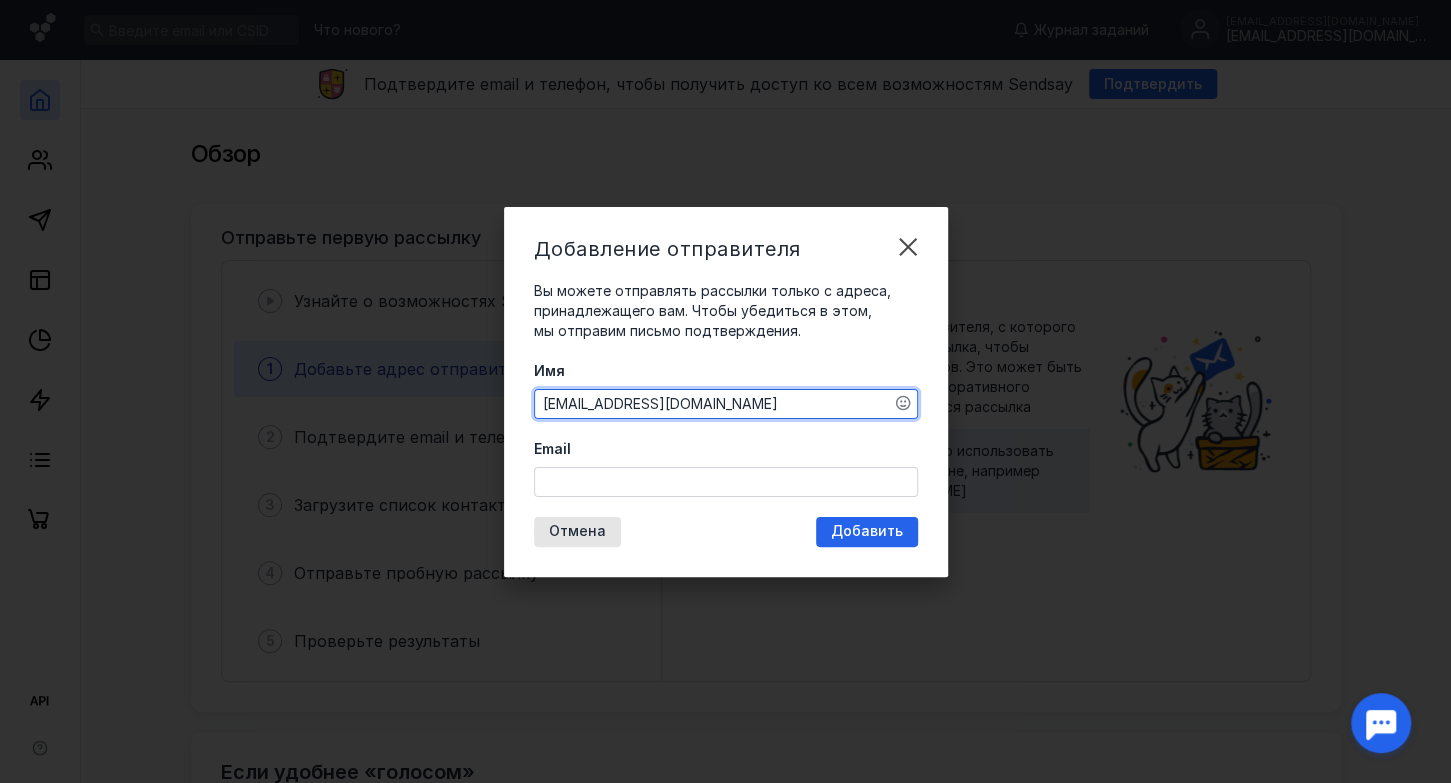 drag, startPoint x: 653, startPoint y: 398, endPoint x: 526, endPoint y: 399, distance: 127.00394 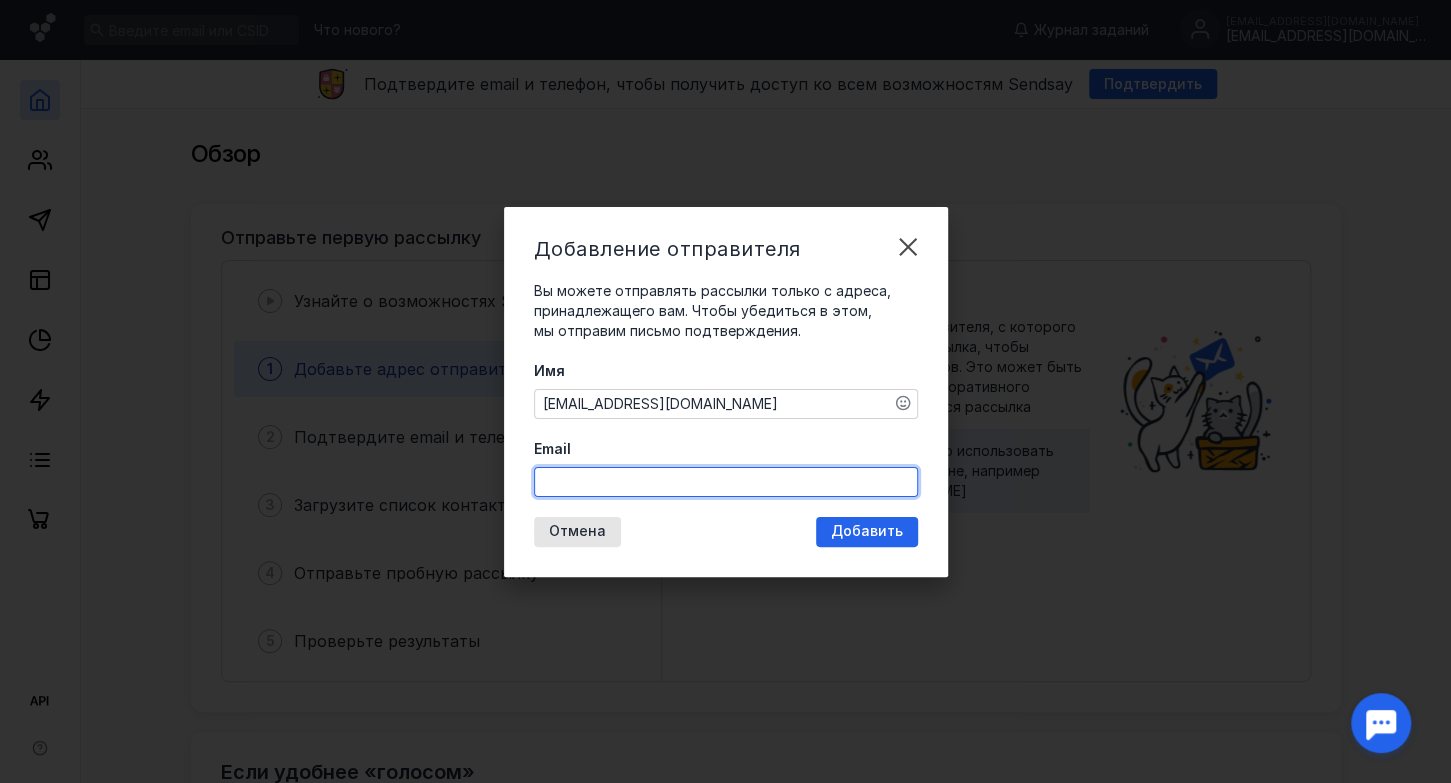 click on "Email" at bounding box center (726, 482) 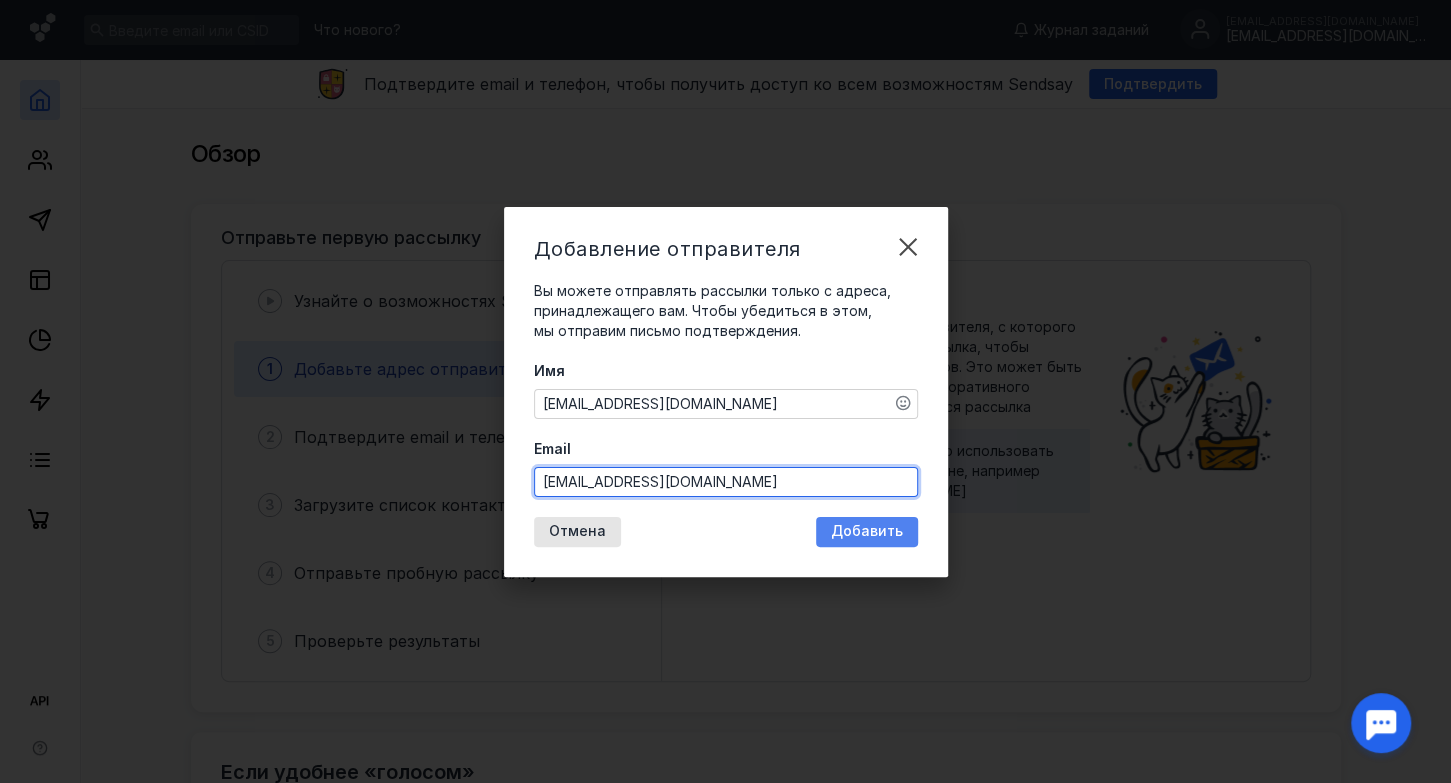type on "[EMAIL_ADDRESS][DOMAIN_NAME]" 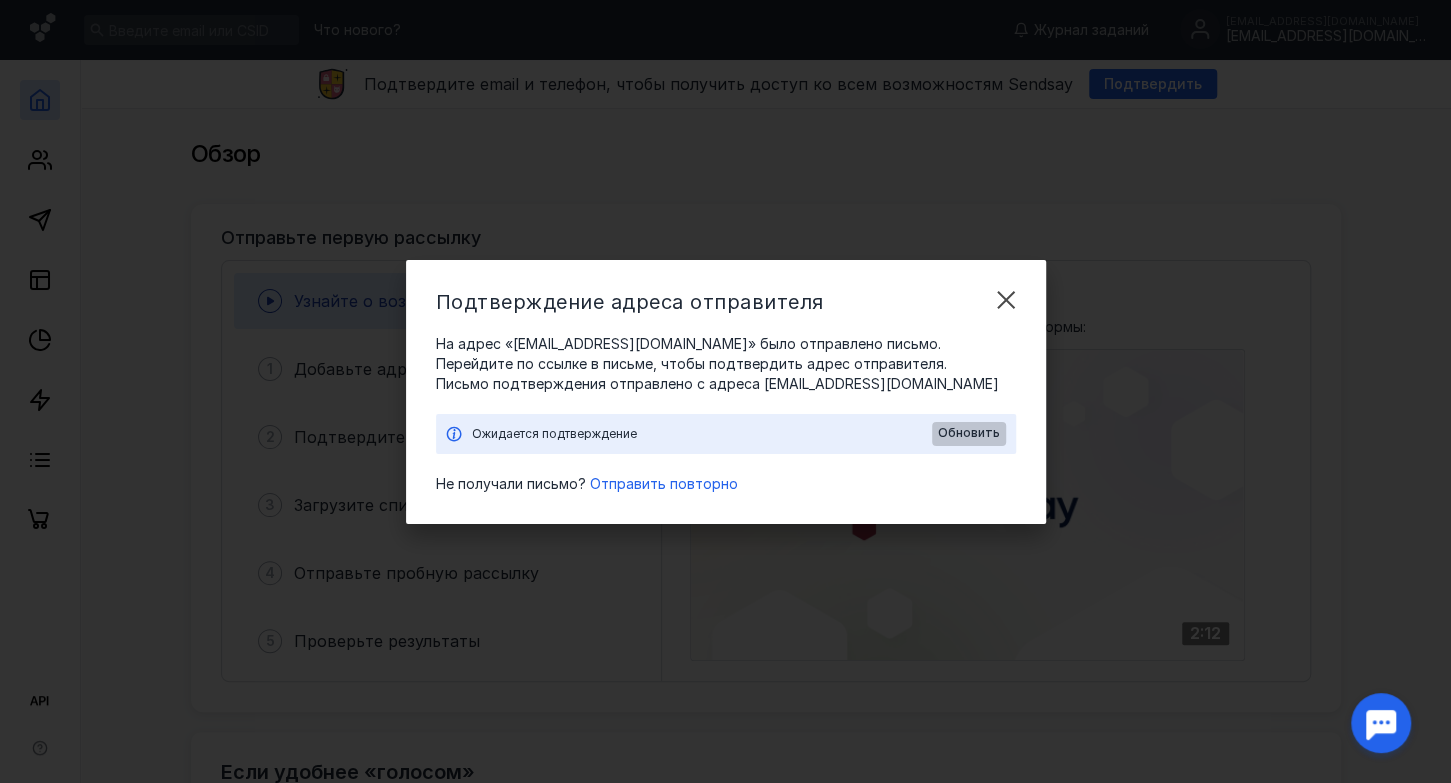 click on "Обновить" at bounding box center (969, 433) 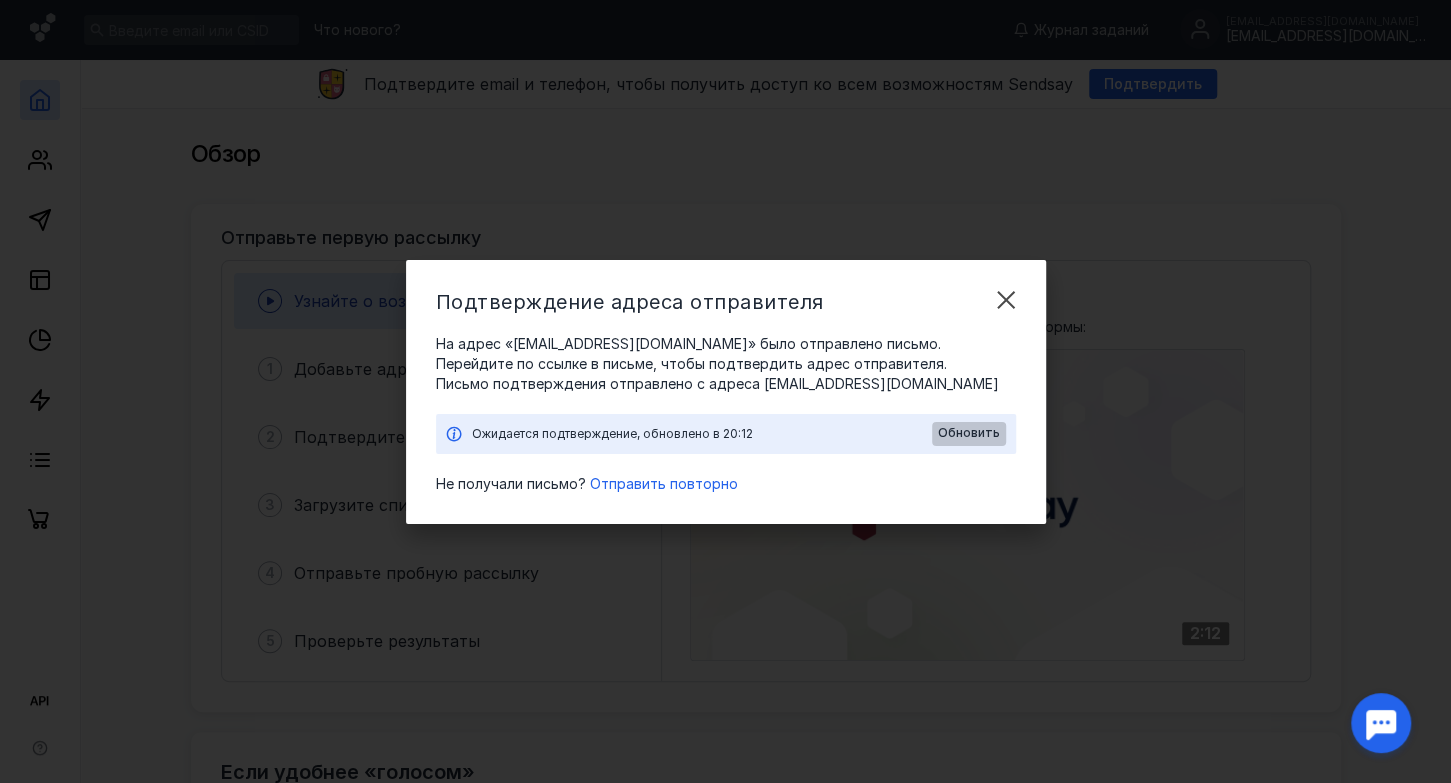 click on "Обновить" at bounding box center (969, 434) 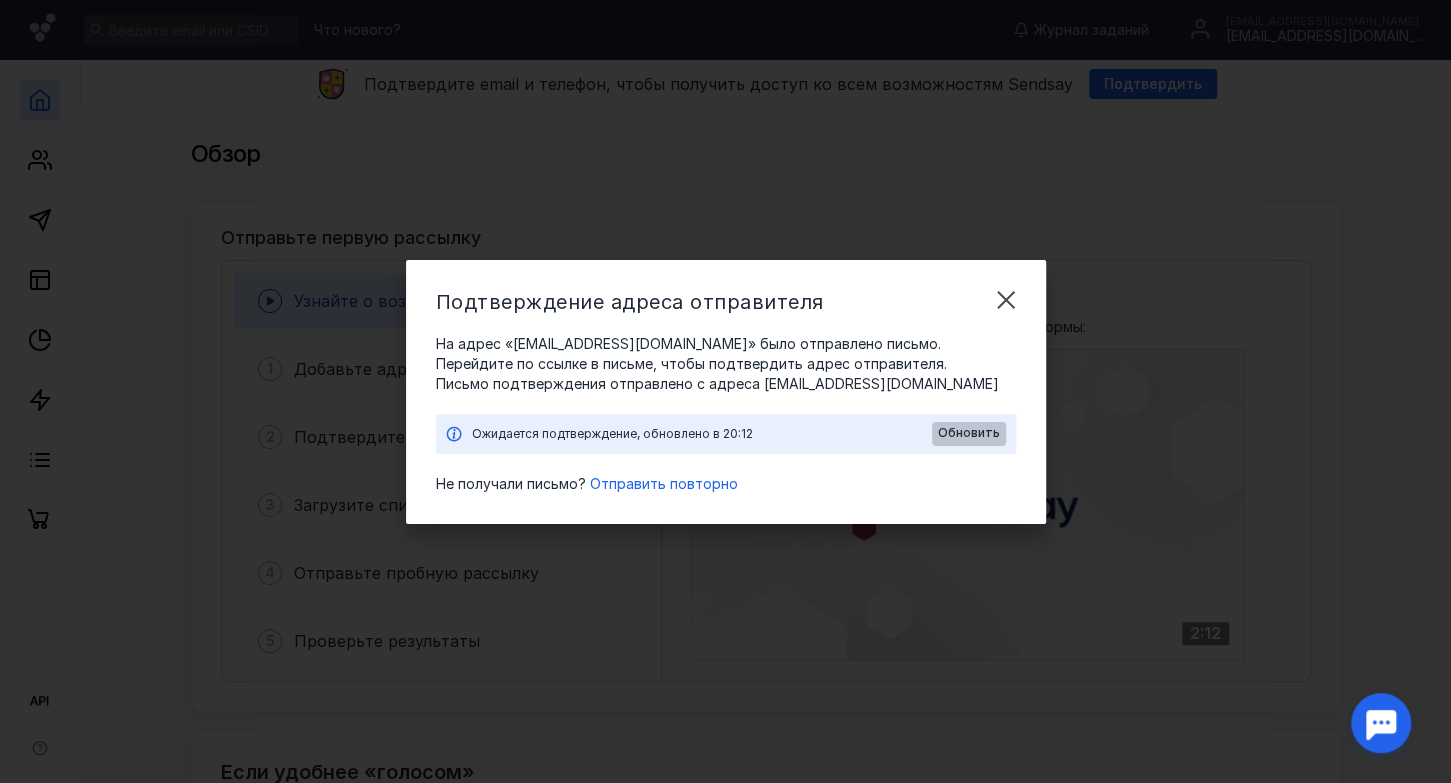 click on "Обновить" at bounding box center (969, 433) 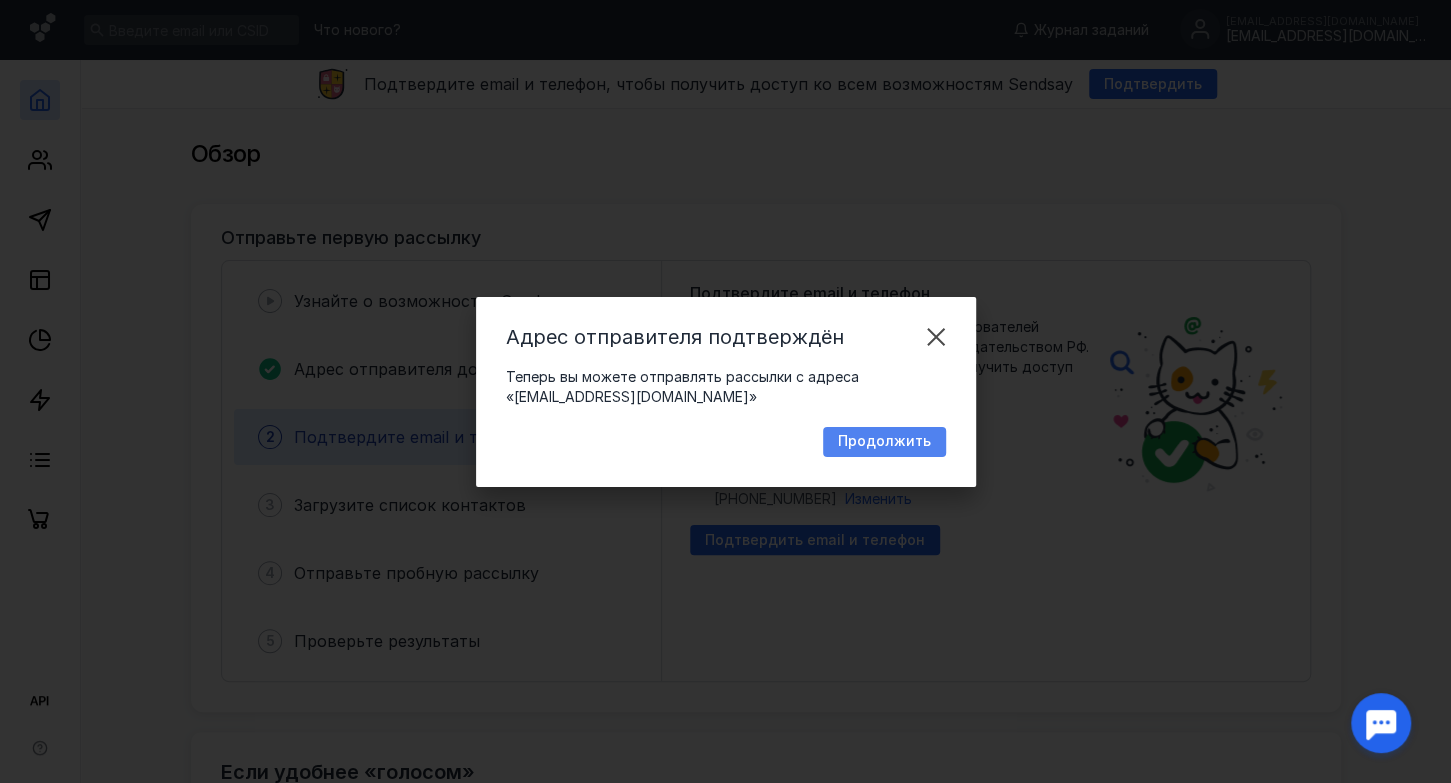 click on "Продолжить" at bounding box center (884, 441) 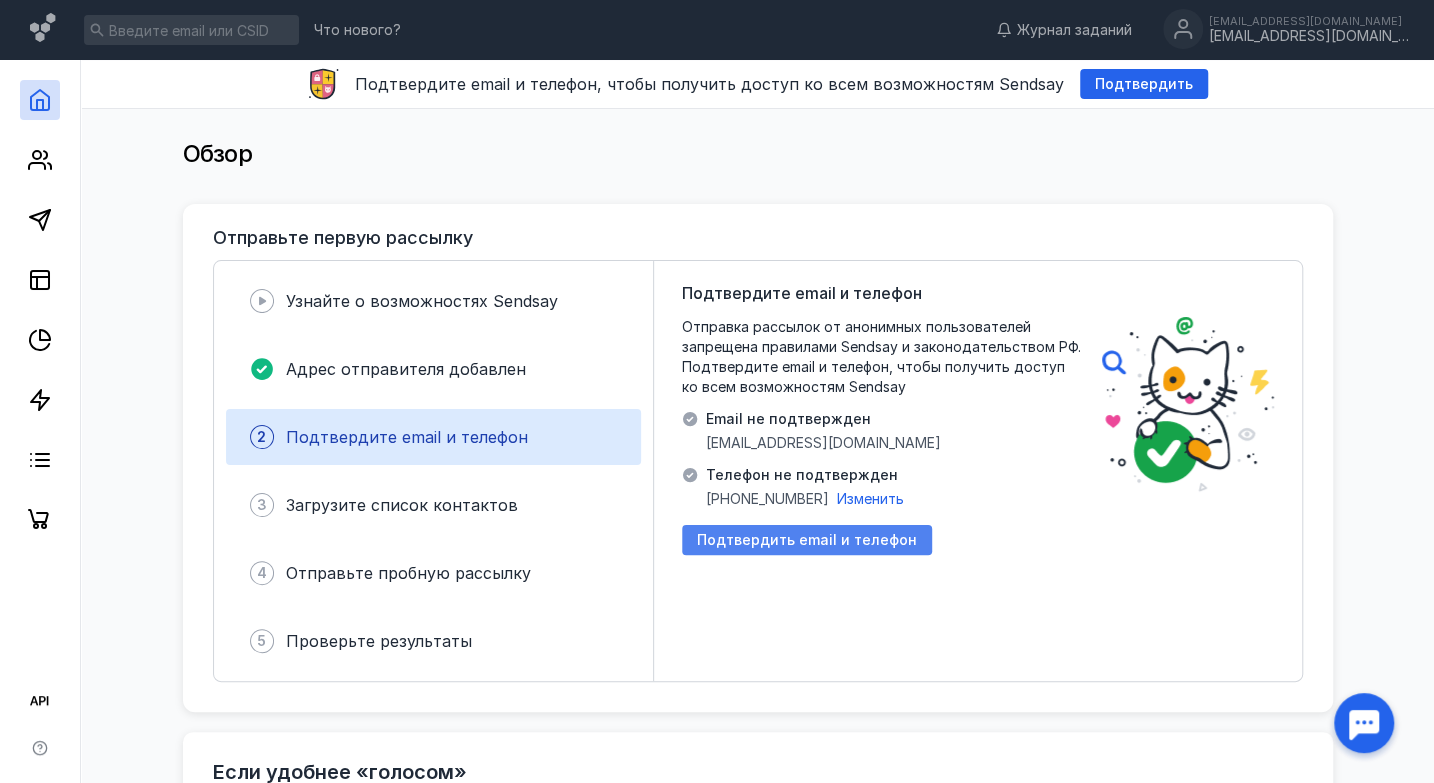 click on "Подтвердить email и телефон" at bounding box center [807, 540] 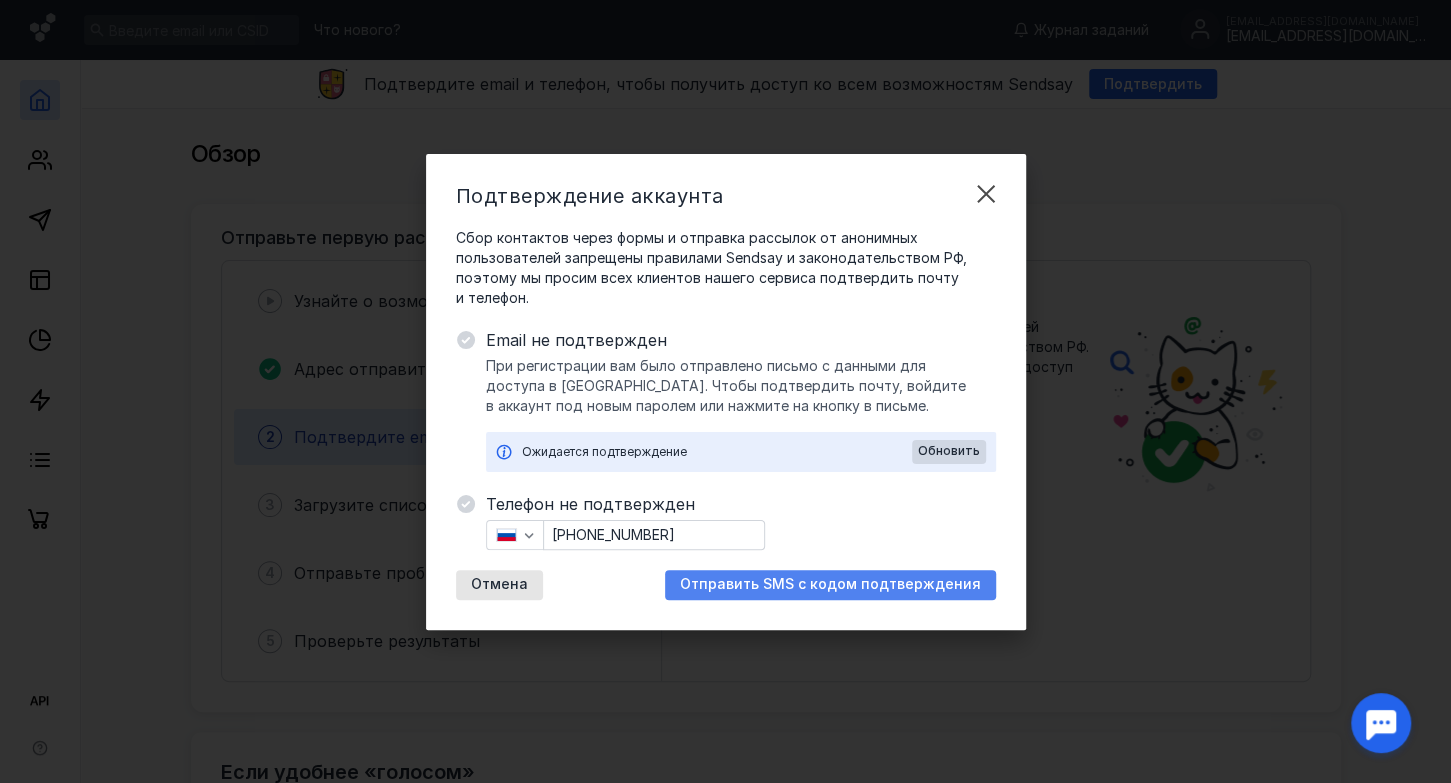 click on "Отправить SMS с кодом подтверждения" at bounding box center (830, 584) 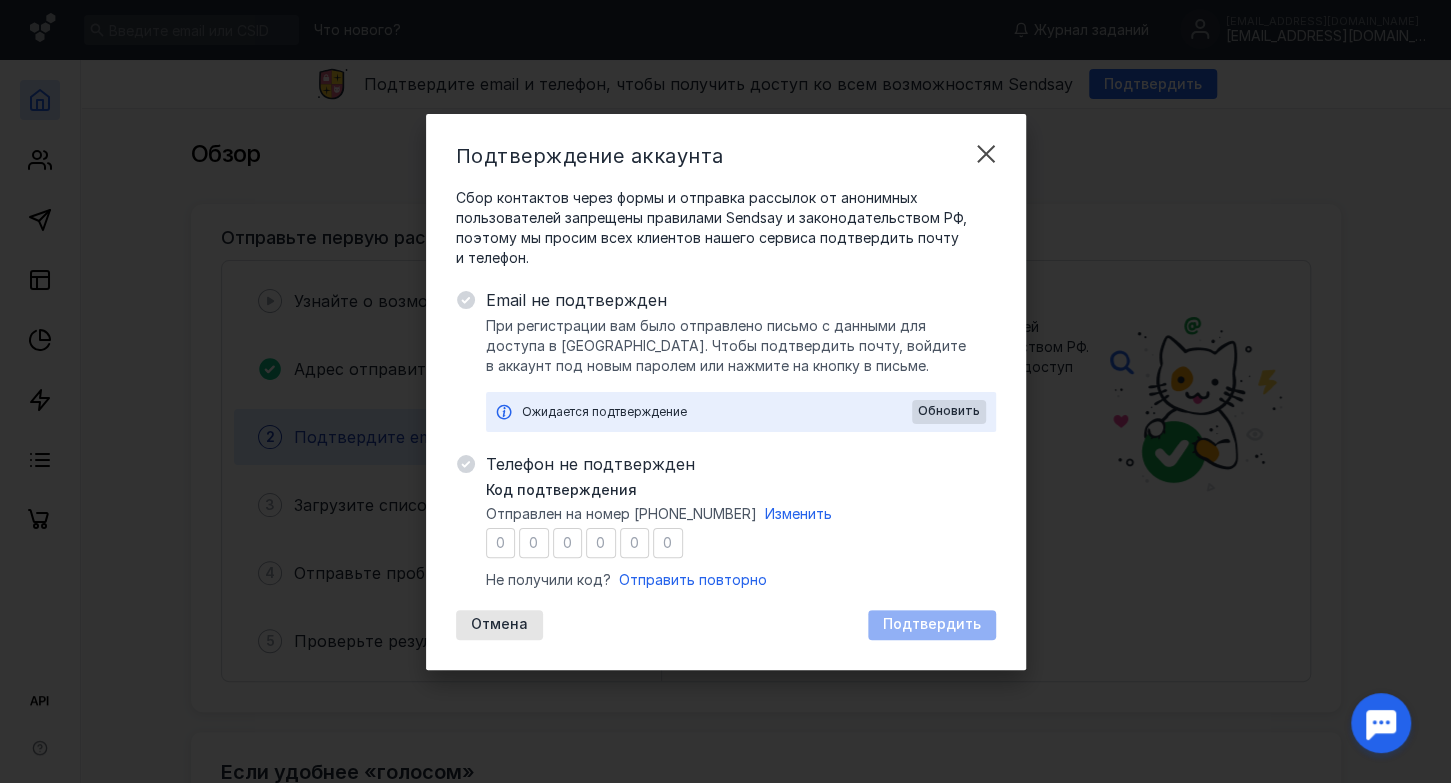 type on "2" 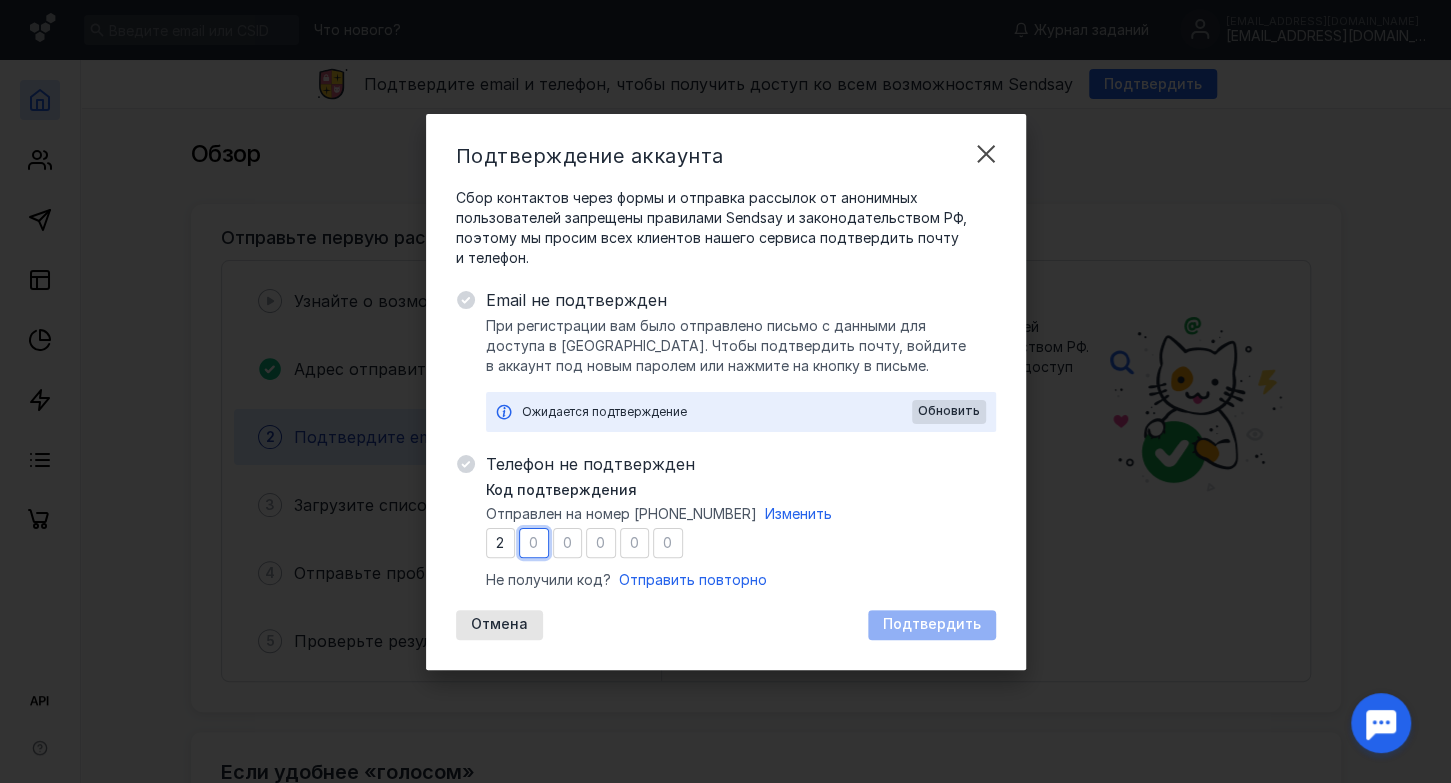 type on "7" 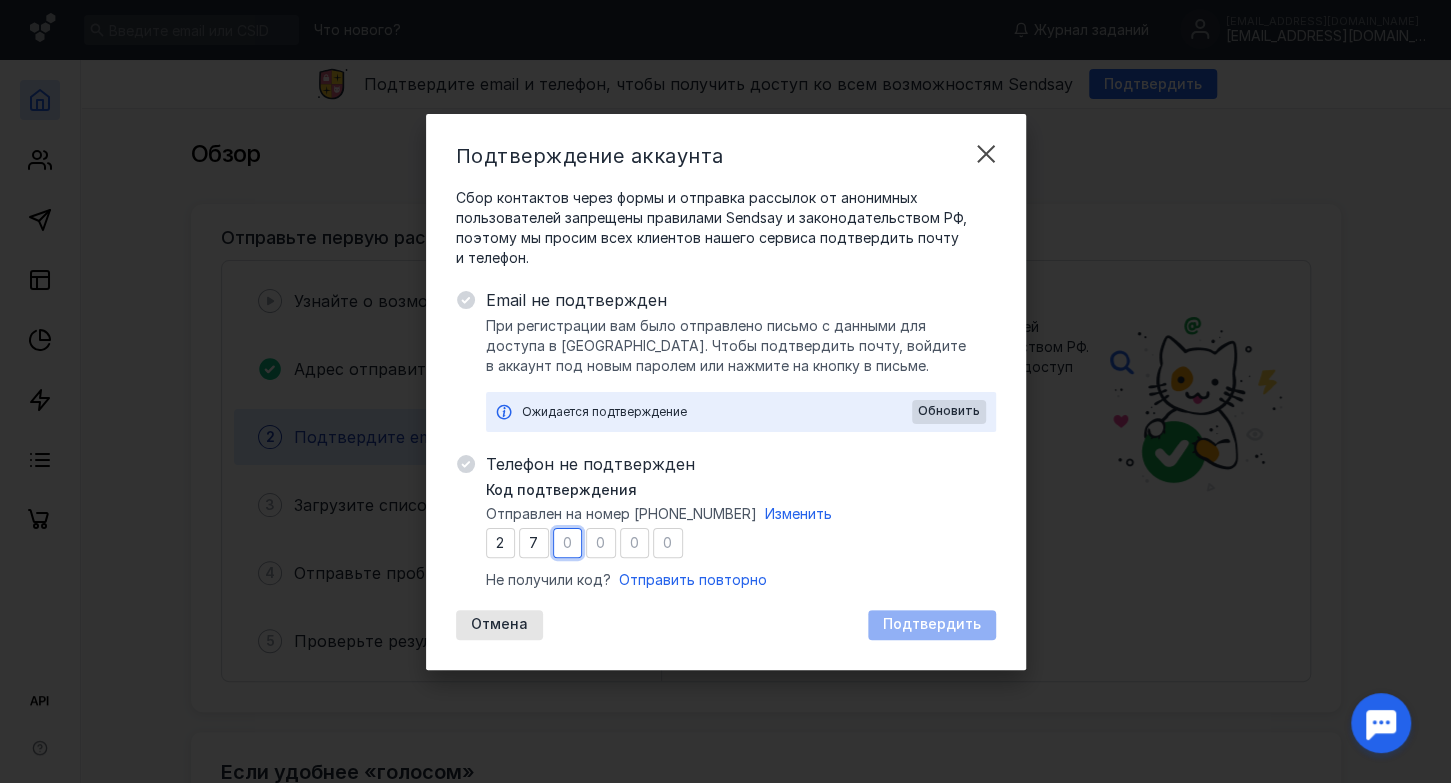 type on "3" 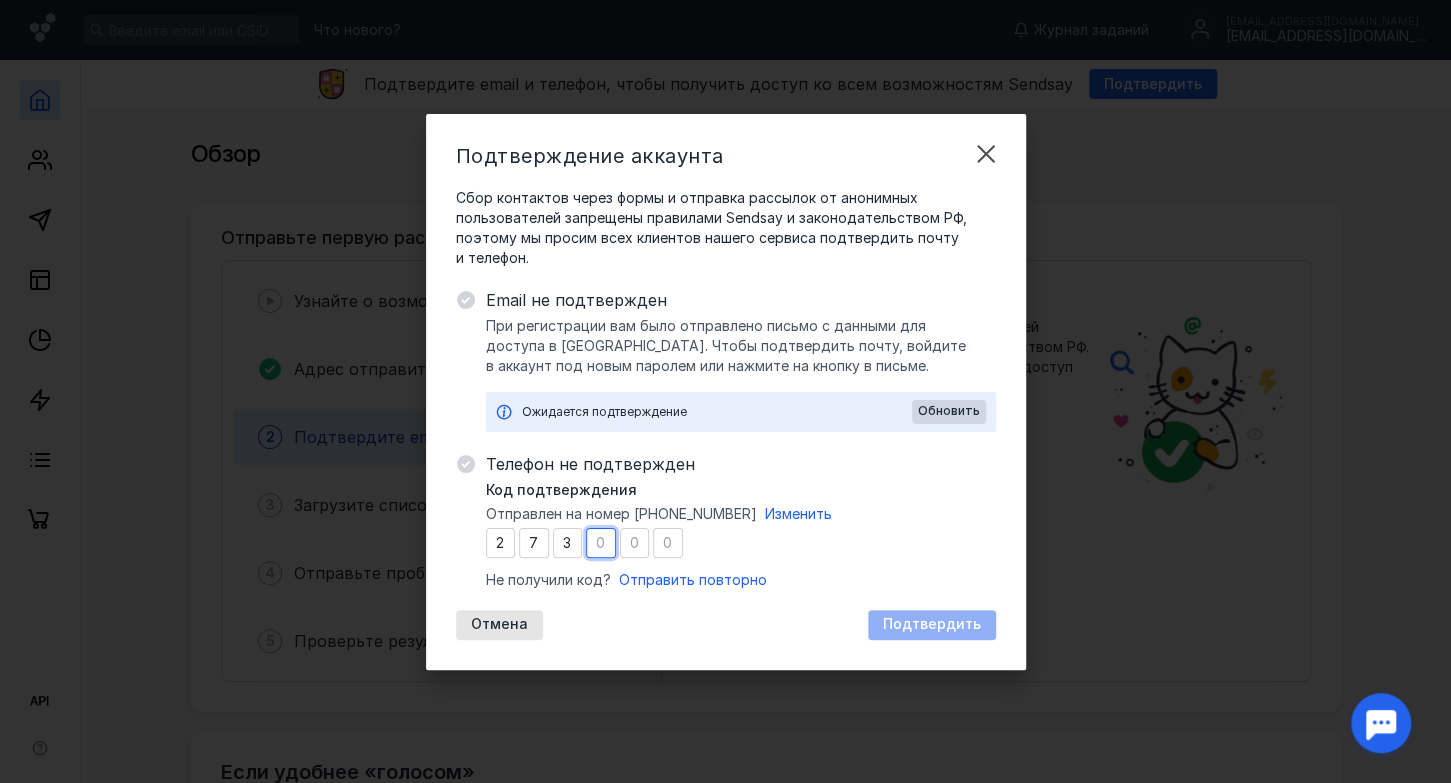 type on "7" 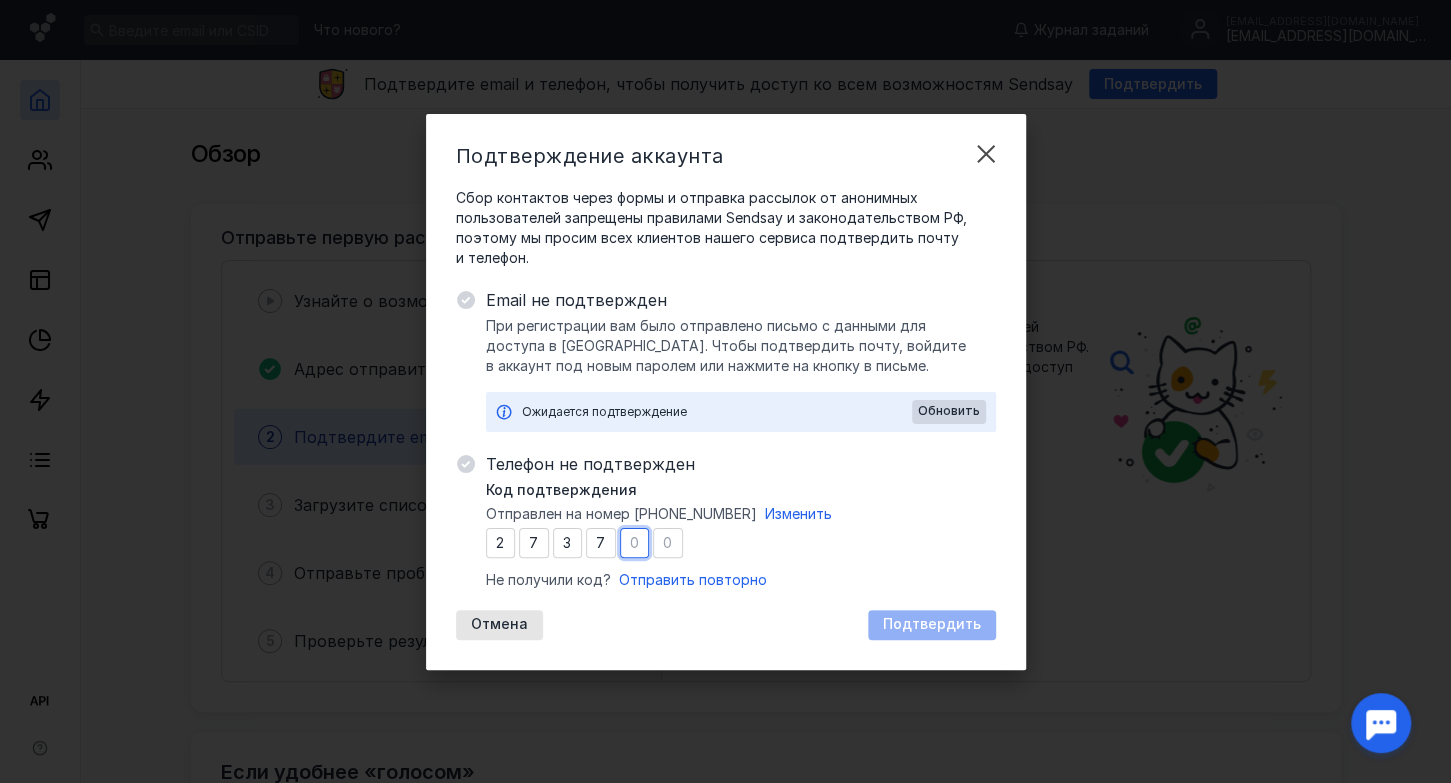 type on "9" 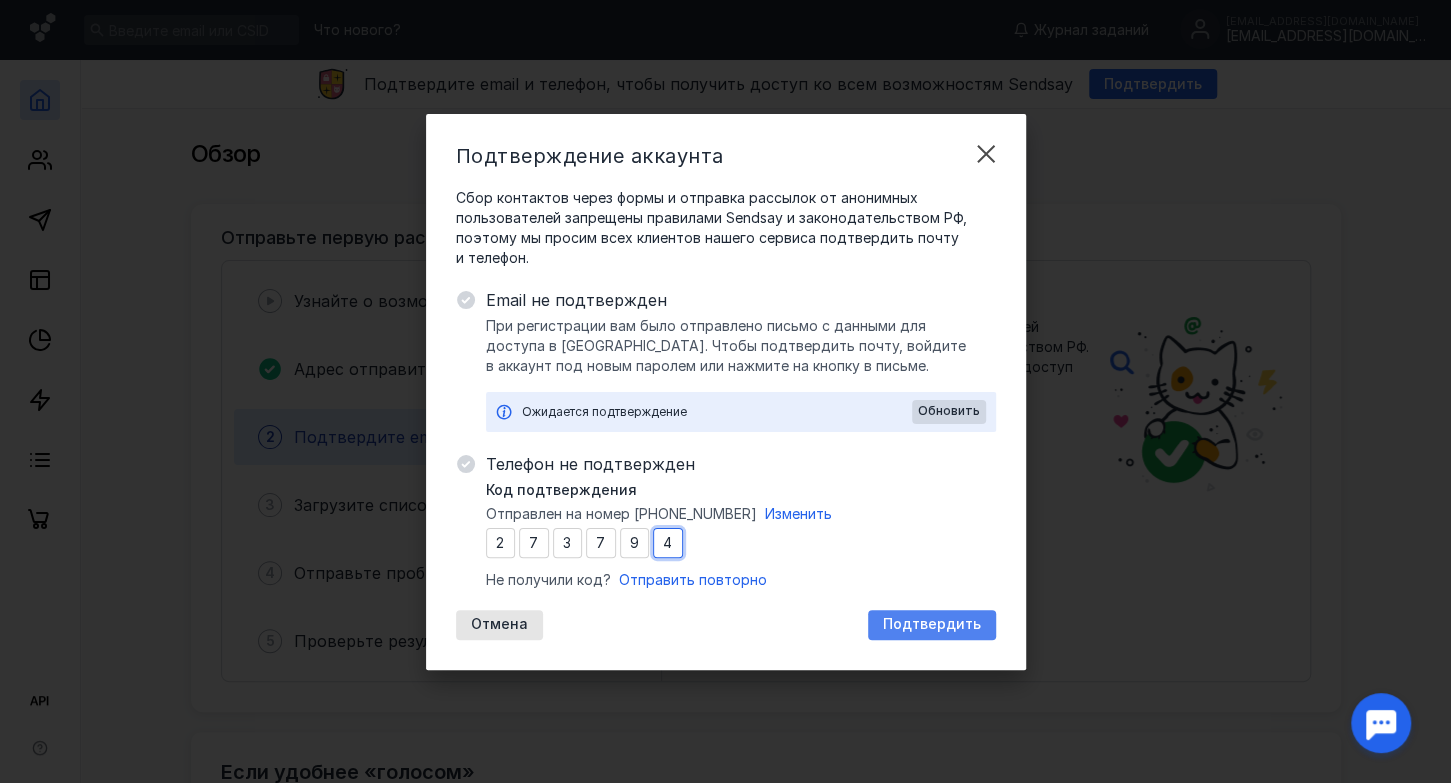 type on "4" 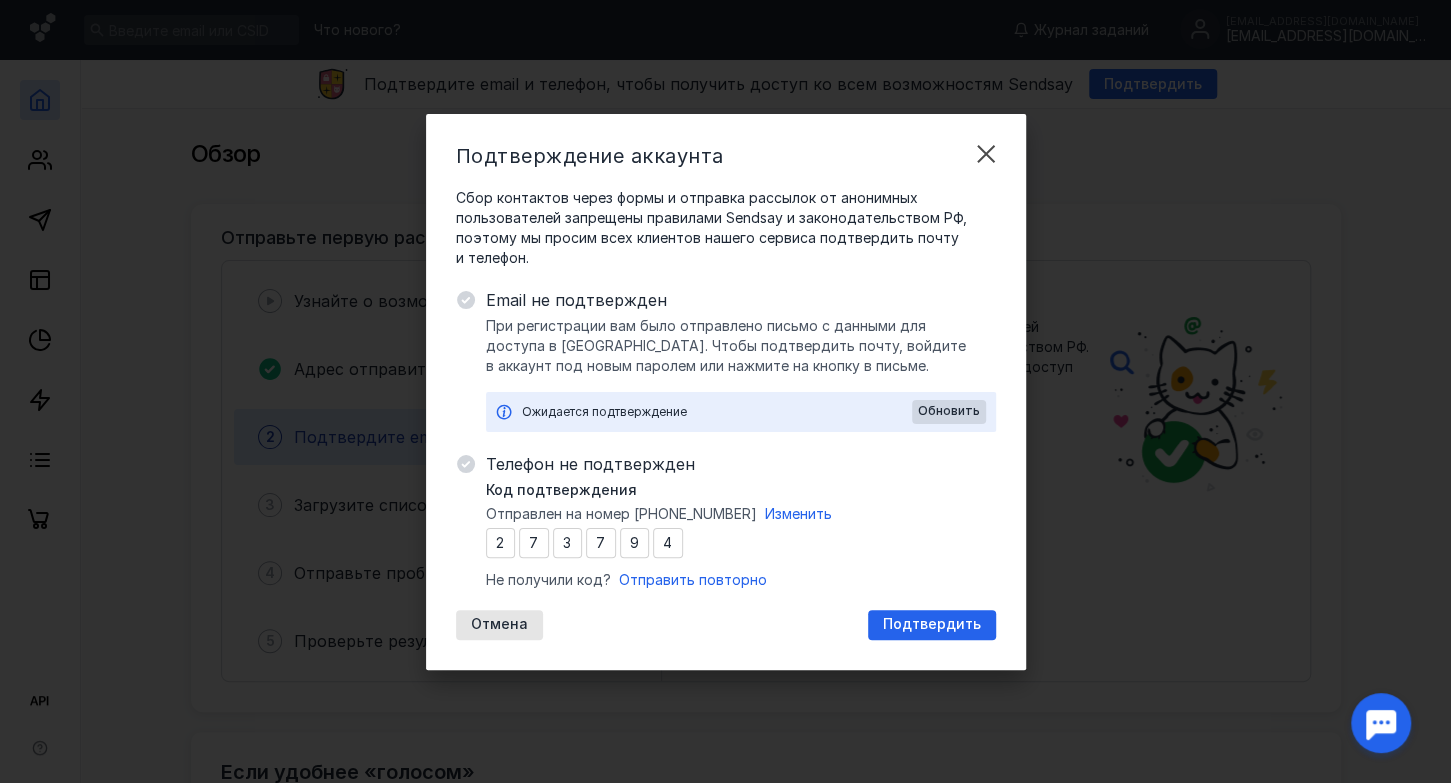 drag, startPoint x: 960, startPoint y: 626, endPoint x: 949, endPoint y: 623, distance: 11.401754 